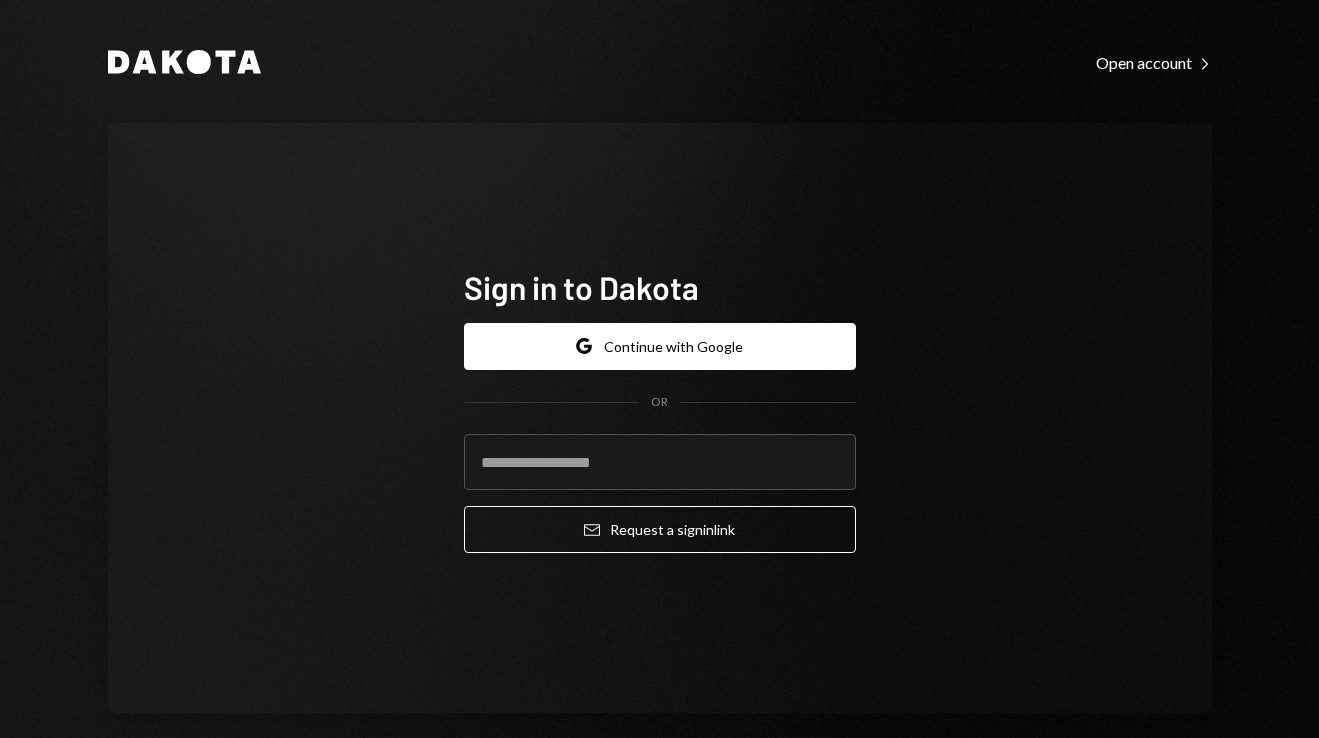 scroll, scrollTop: 0, scrollLeft: 0, axis: both 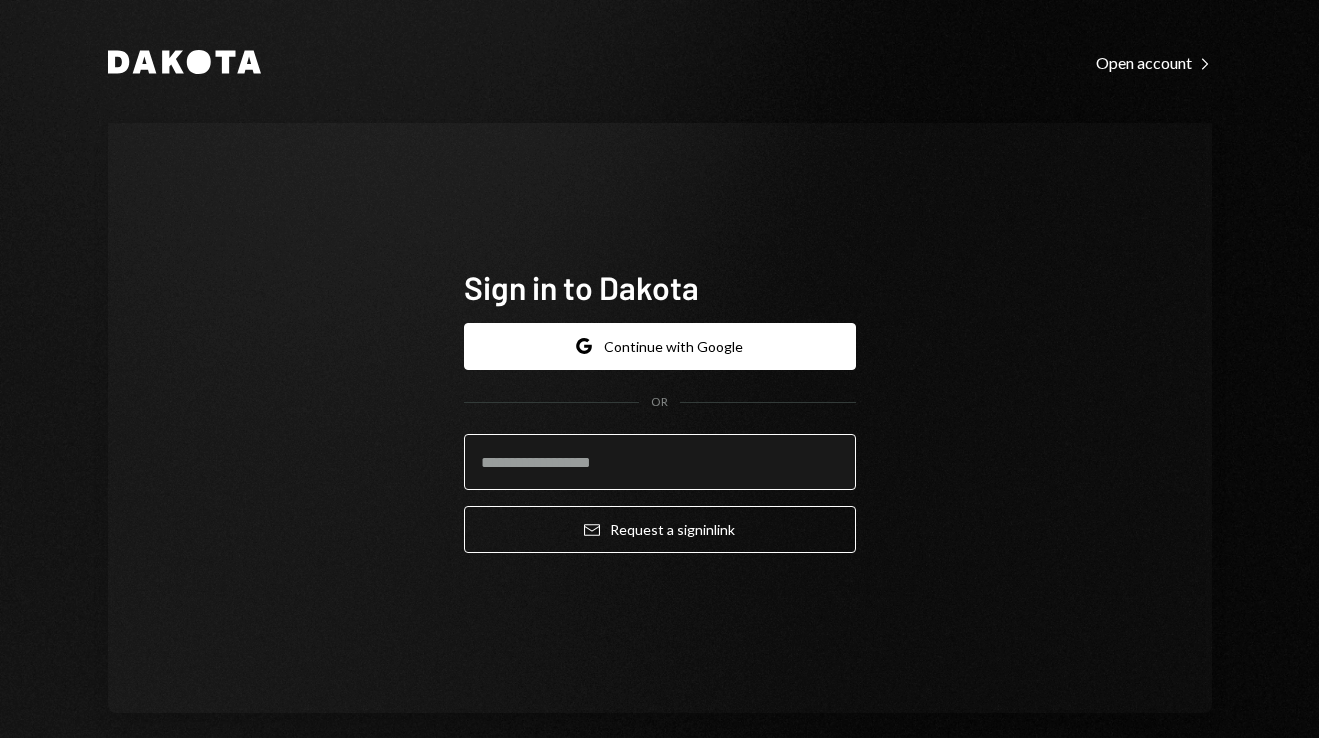 click at bounding box center [660, 462] 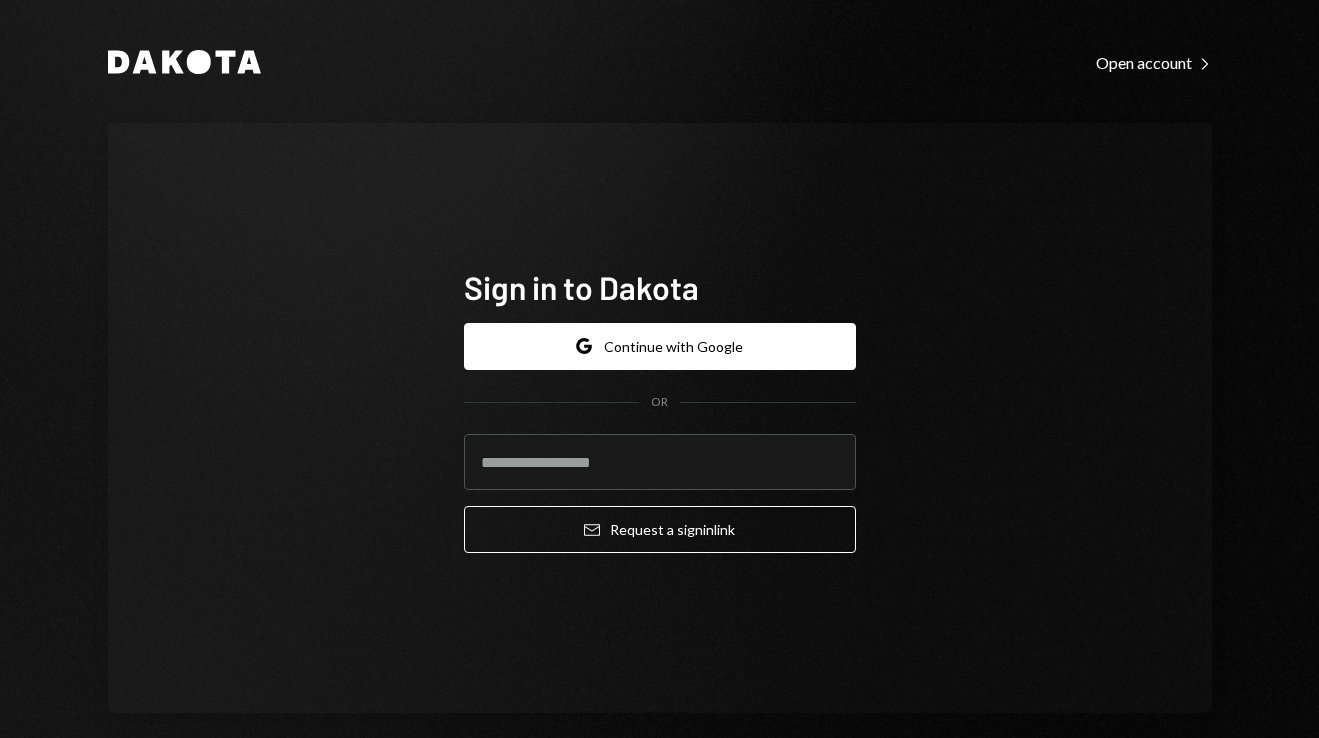 type on "**********" 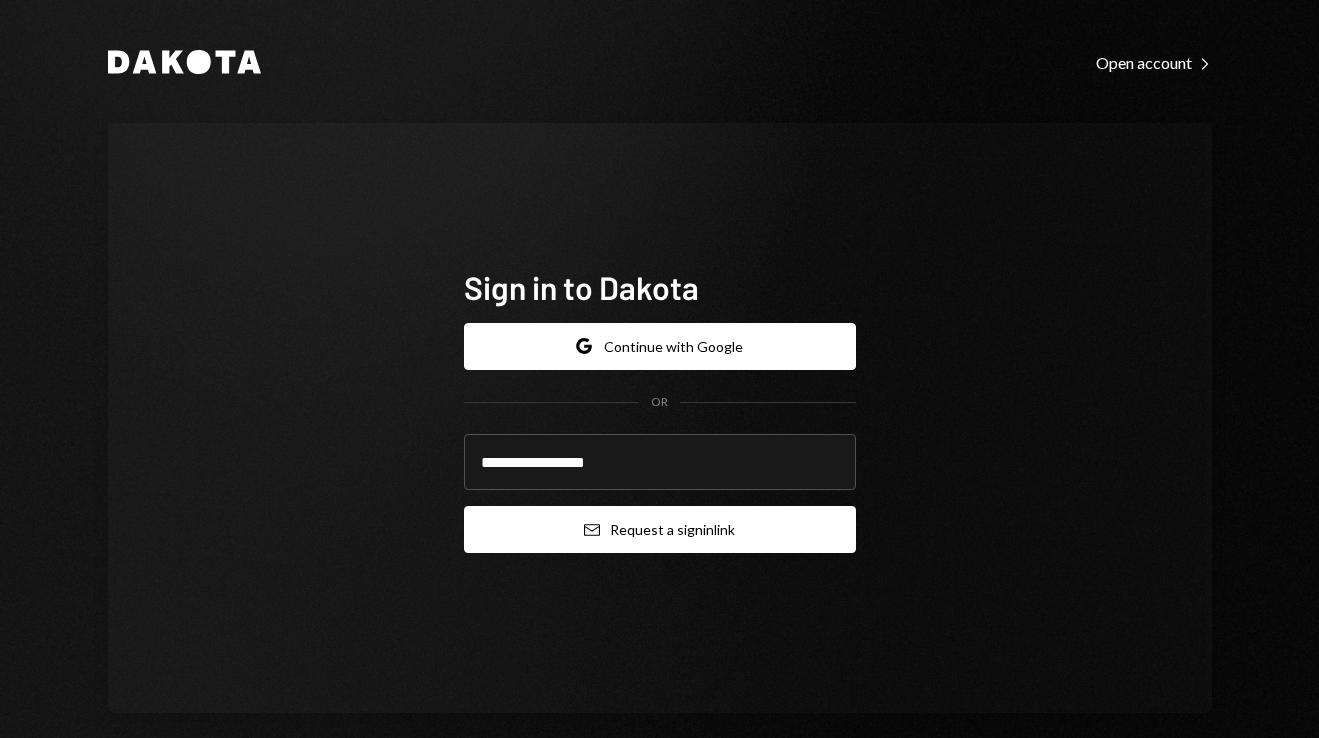 click on "Email Request a sign  in  link" at bounding box center [660, 529] 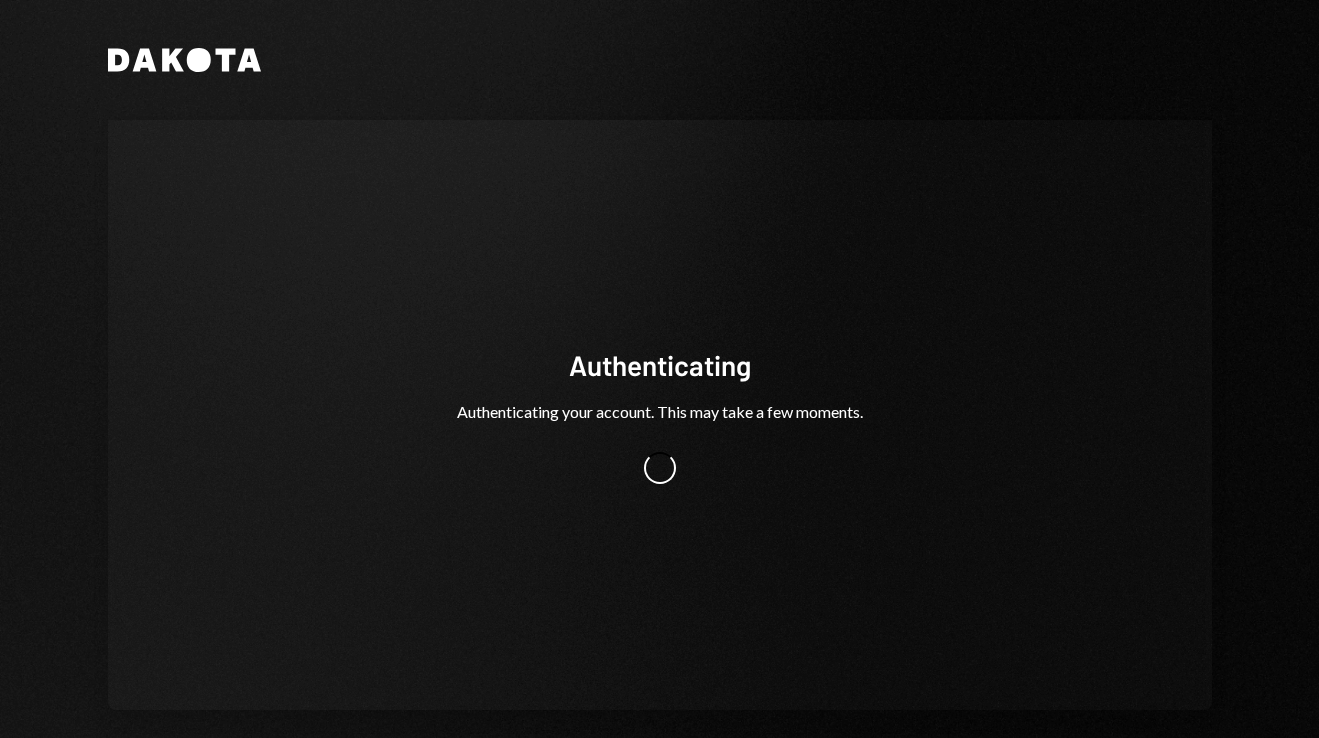 scroll, scrollTop: 0, scrollLeft: 0, axis: both 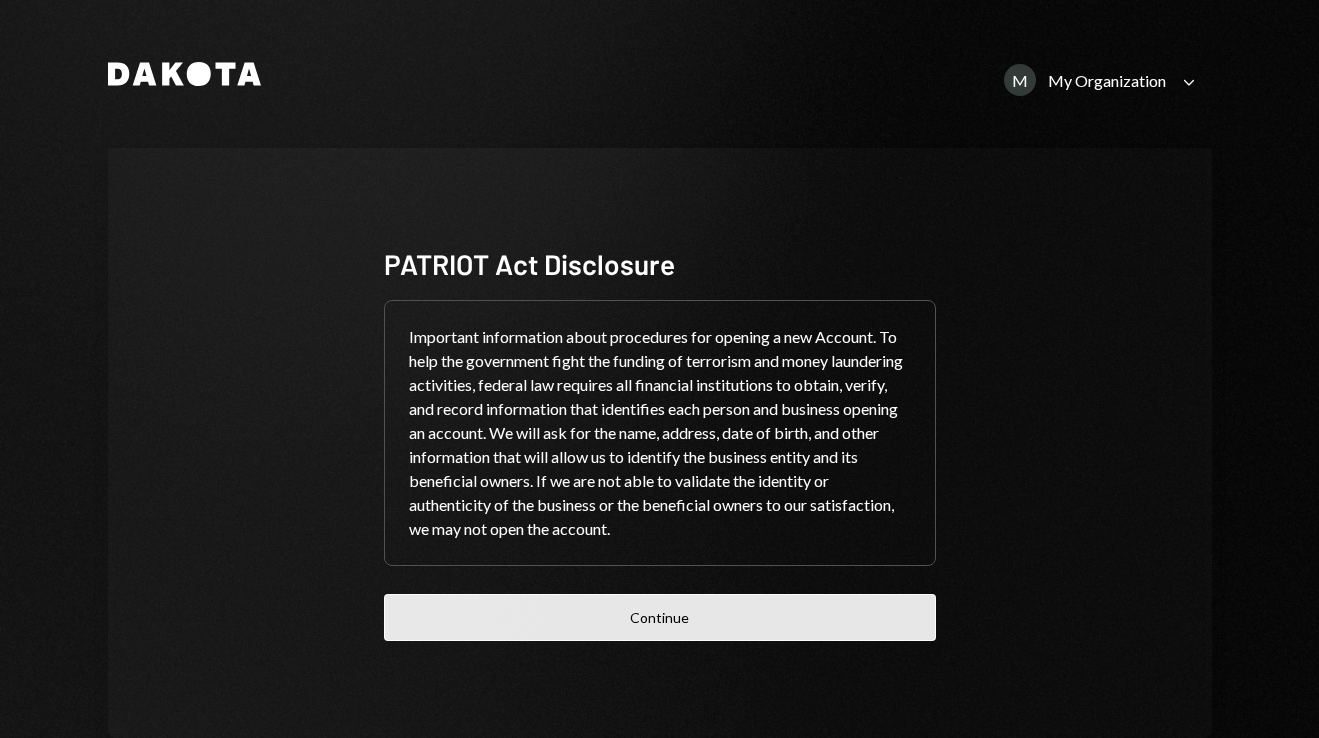 click on "Continue" at bounding box center (660, 617) 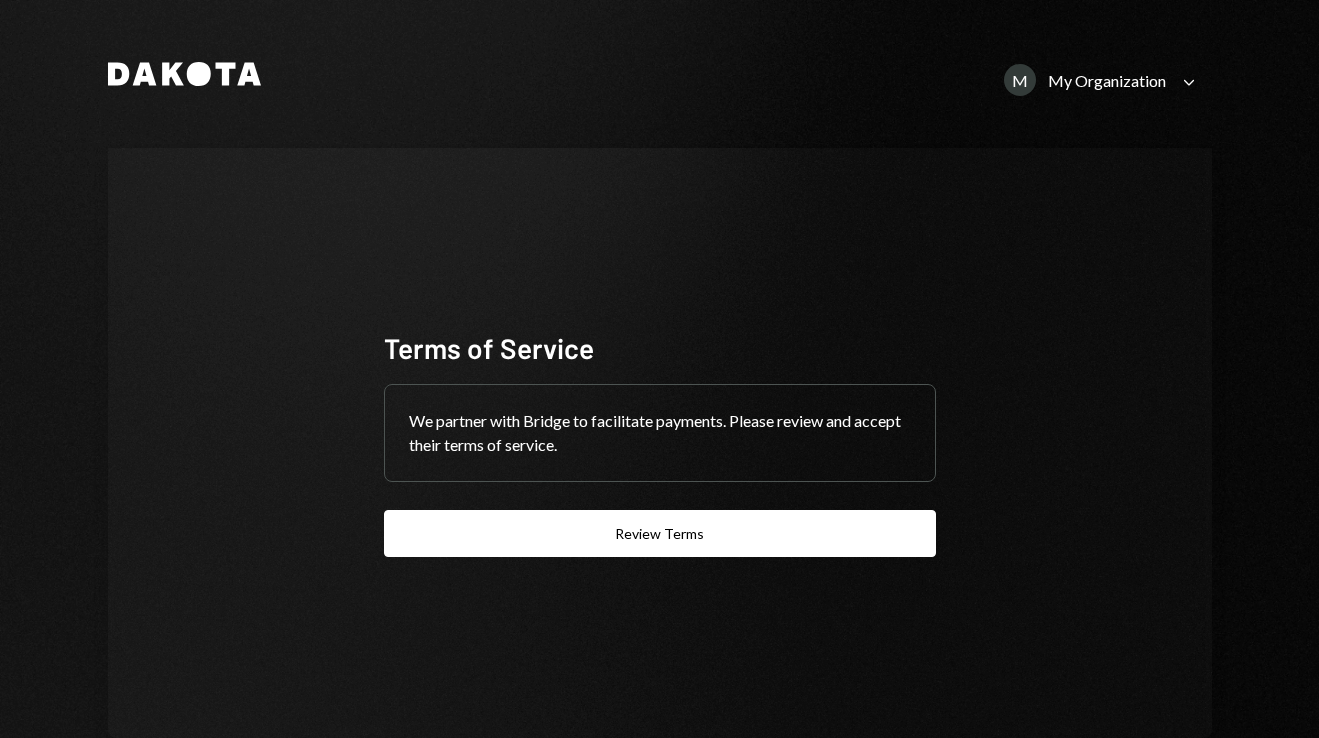 click on "Caret Down" 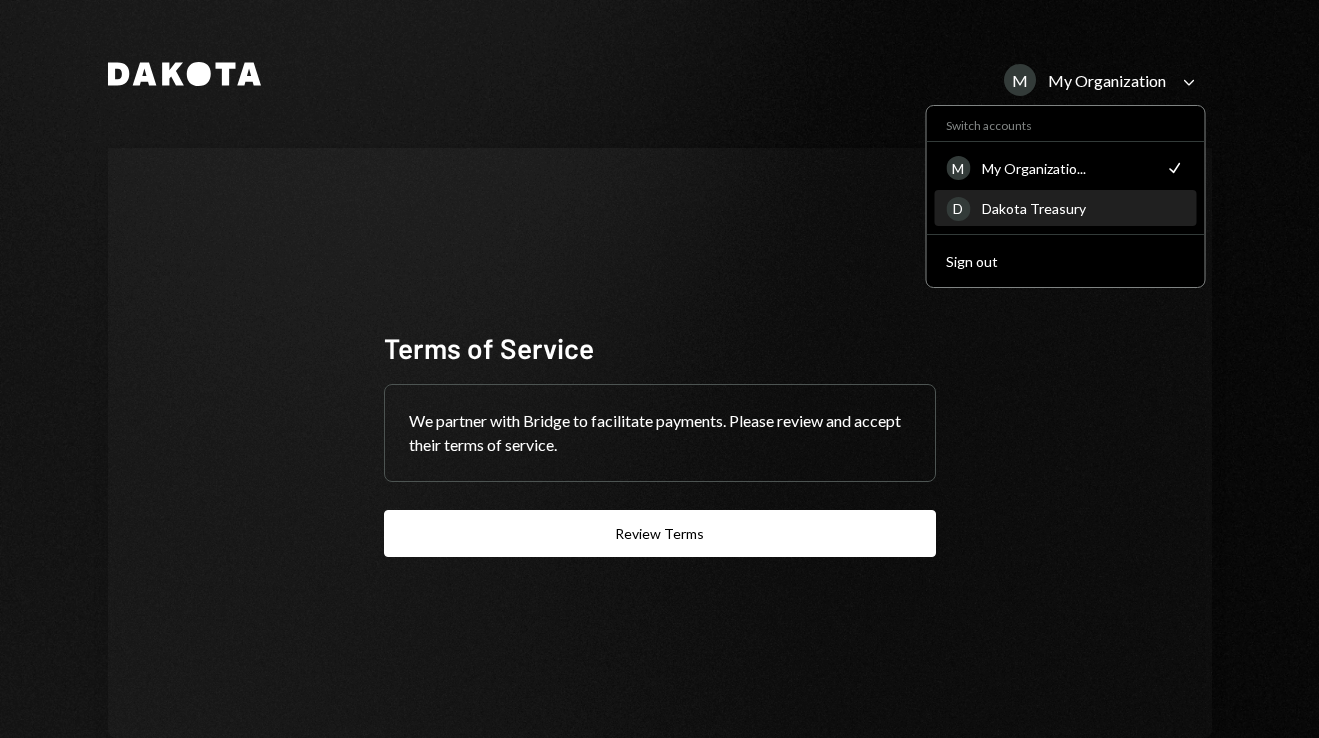 click on "Dakota Treasury" at bounding box center [1083, 208] 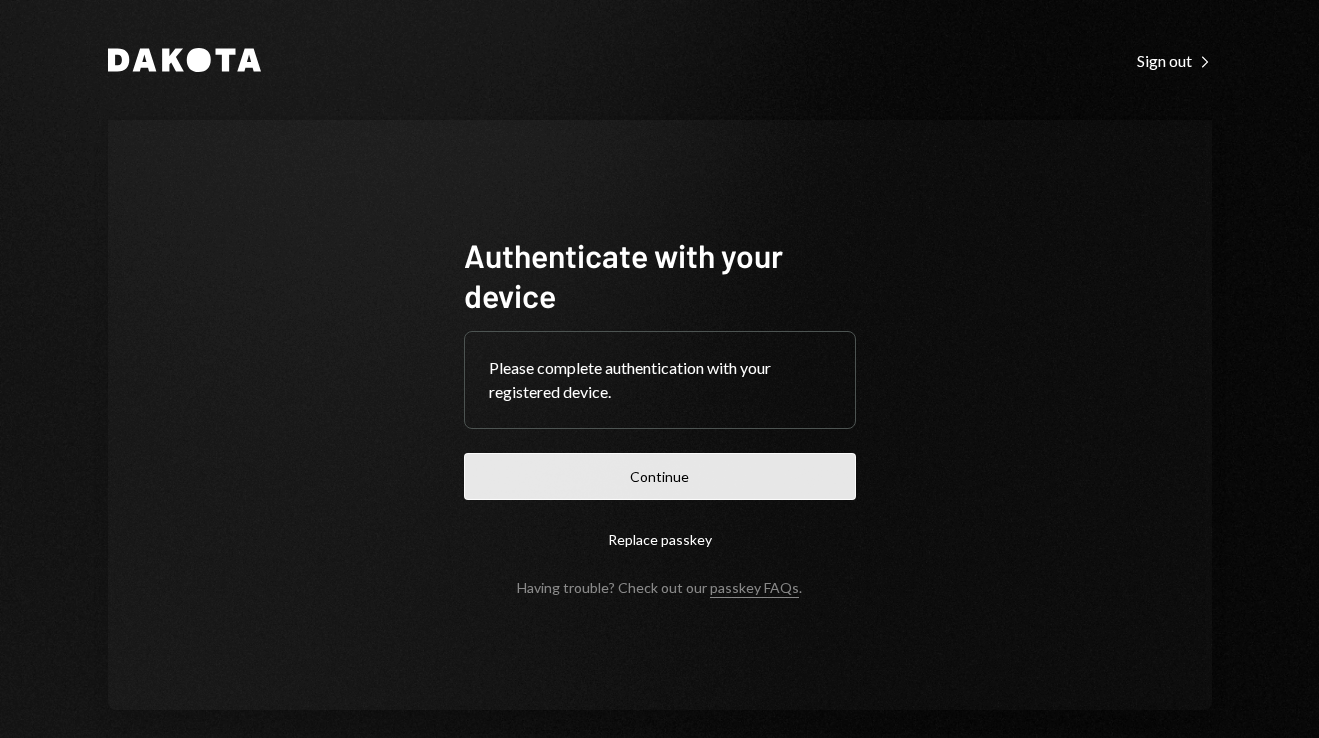 click on "Continue" at bounding box center (660, 476) 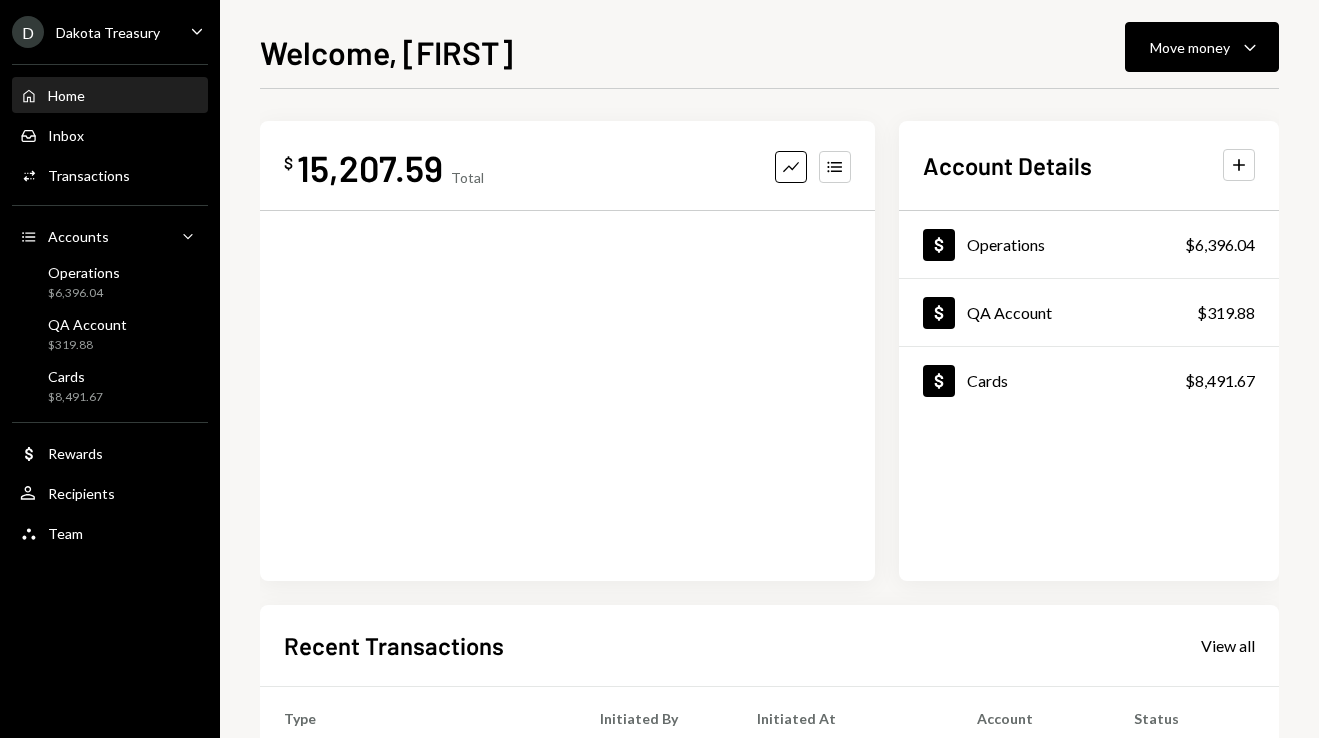 click on "Caret Down" 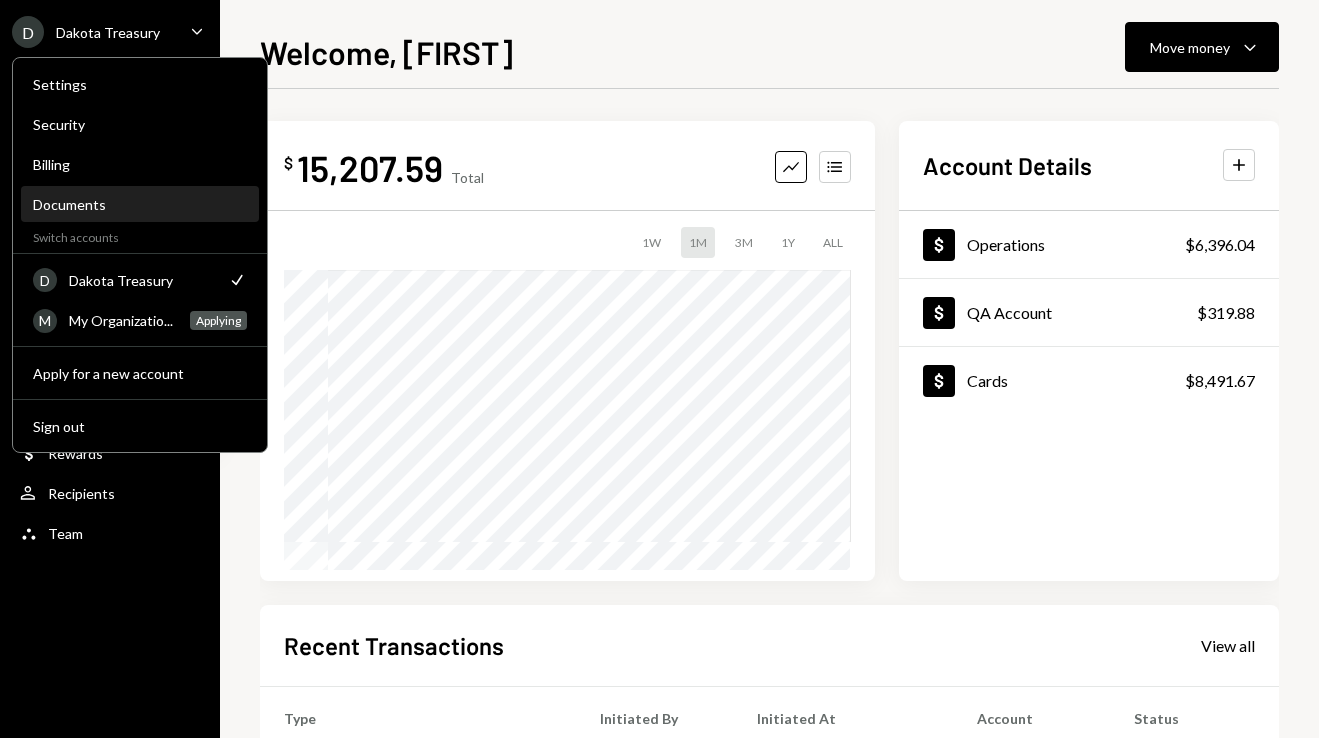 click on "Documents" at bounding box center (140, 204) 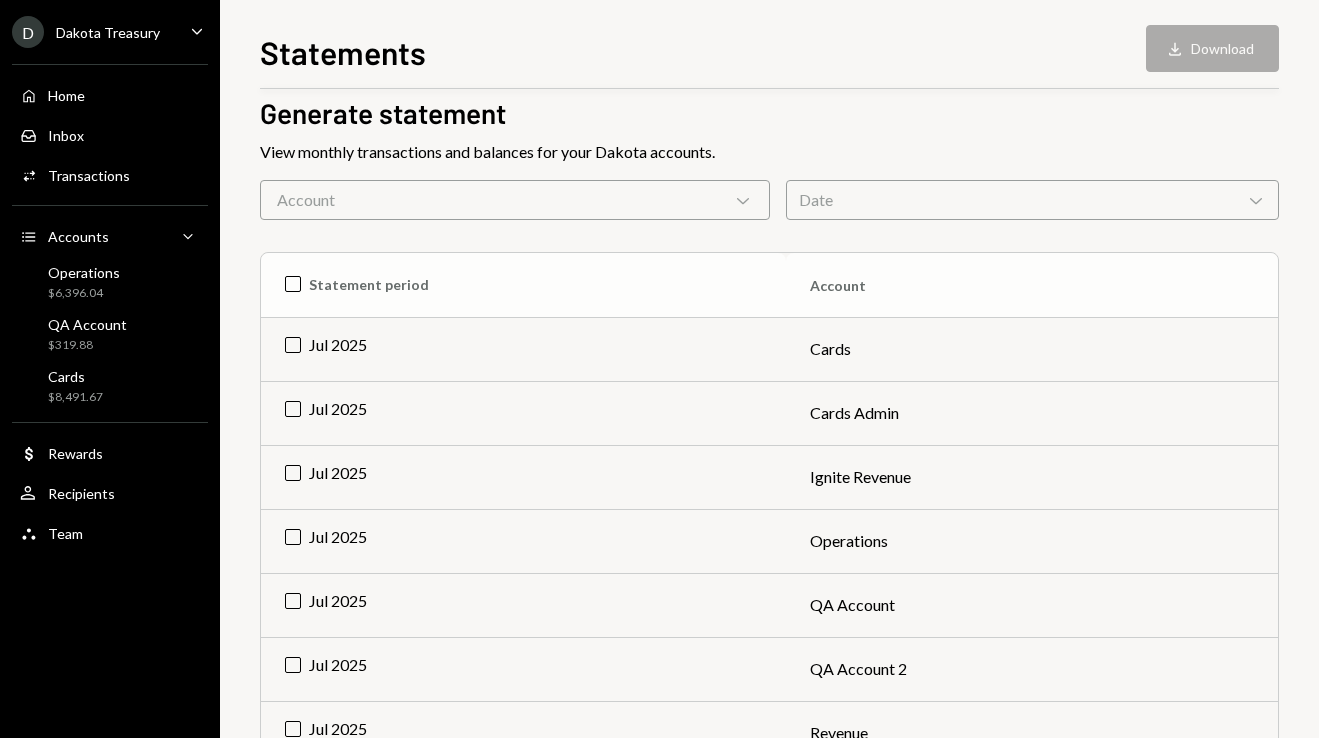 scroll, scrollTop: 111, scrollLeft: 0, axis: vertical 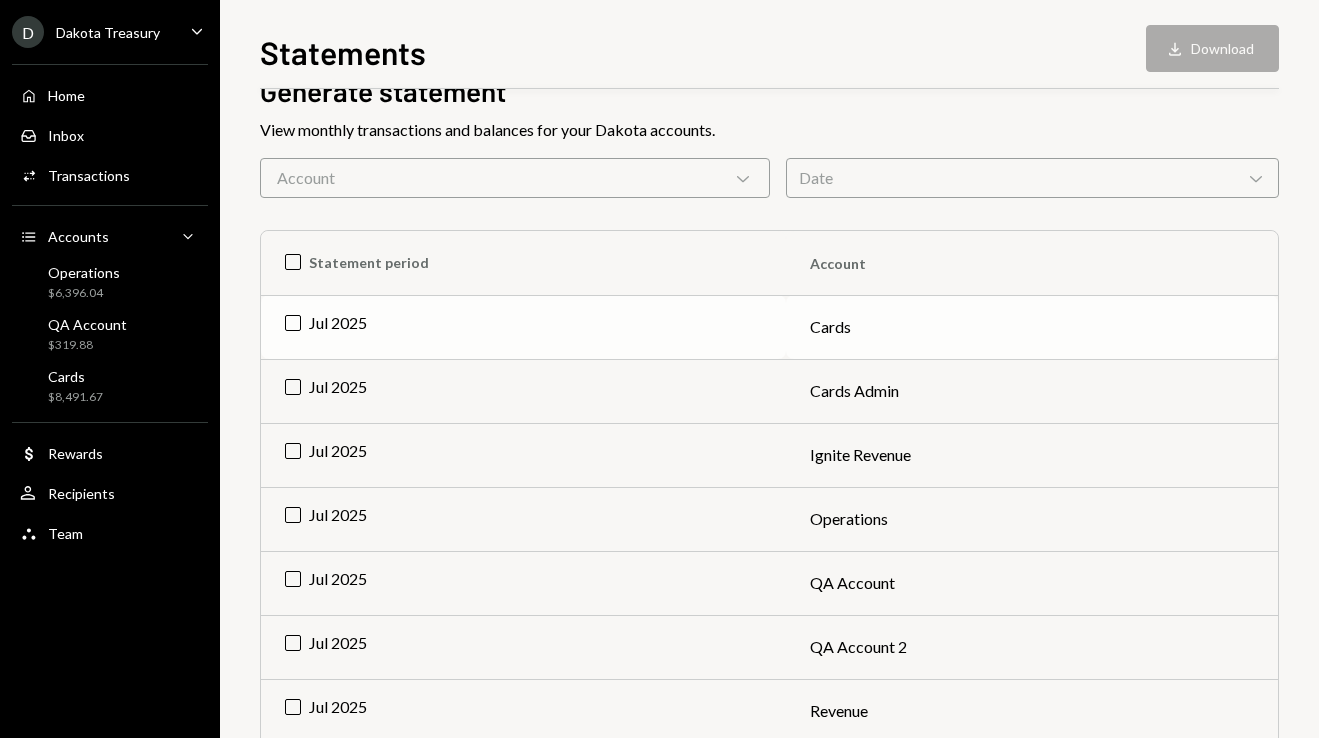click on "Jul 2025" at bounding box center (523, 327) 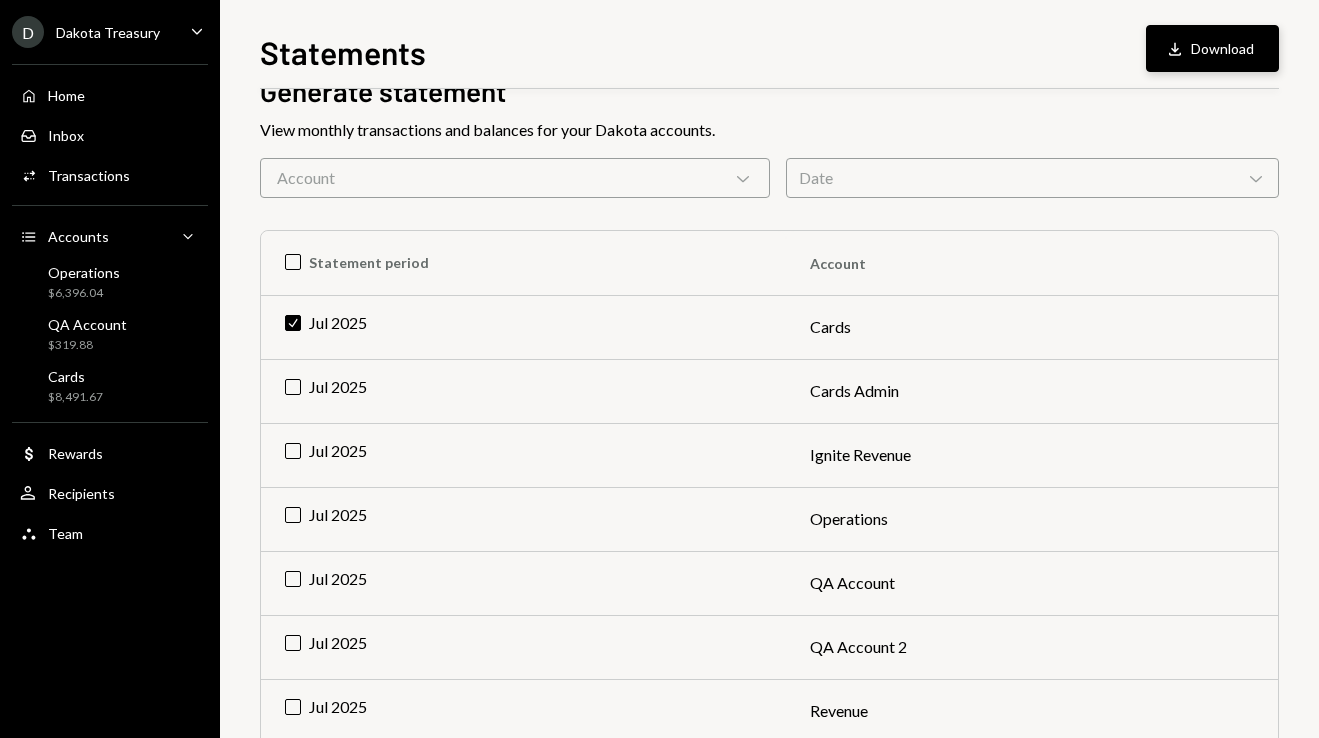 click on "Download" 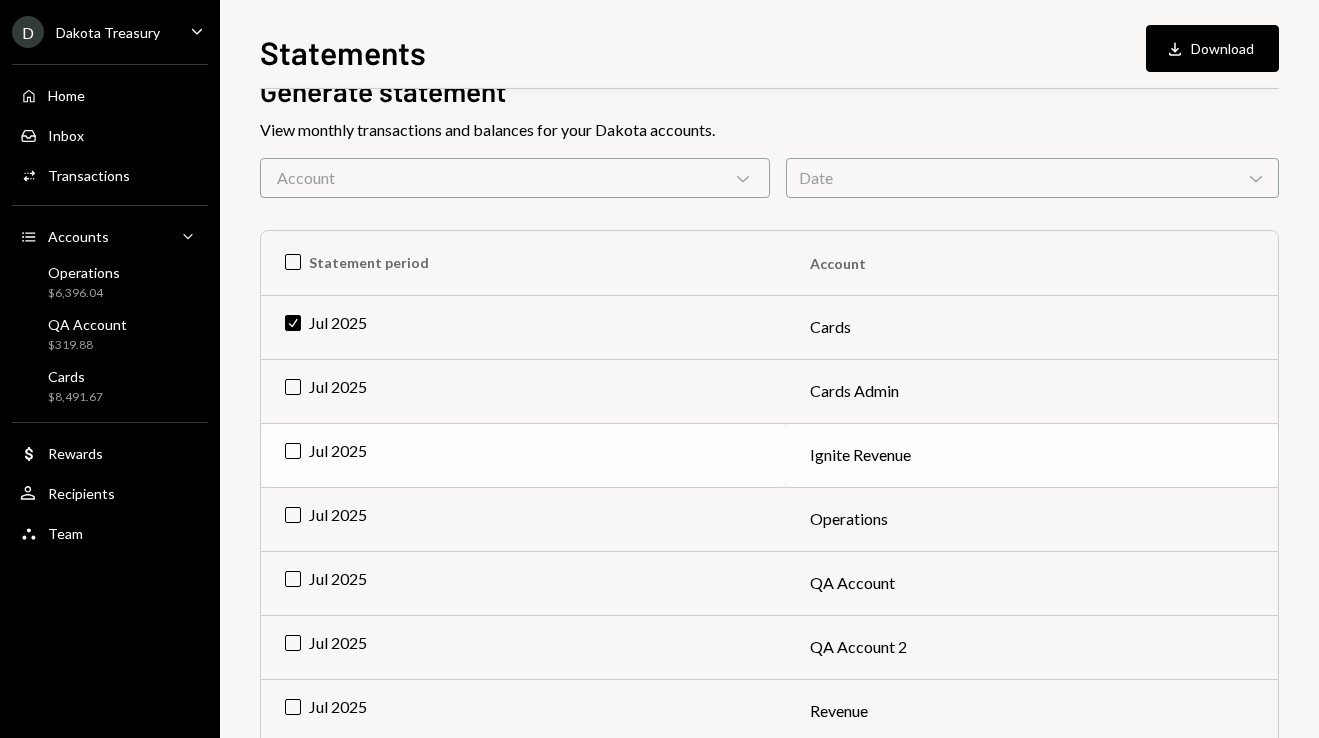 click on "Jul 2025" at bounding box center [523, 455] 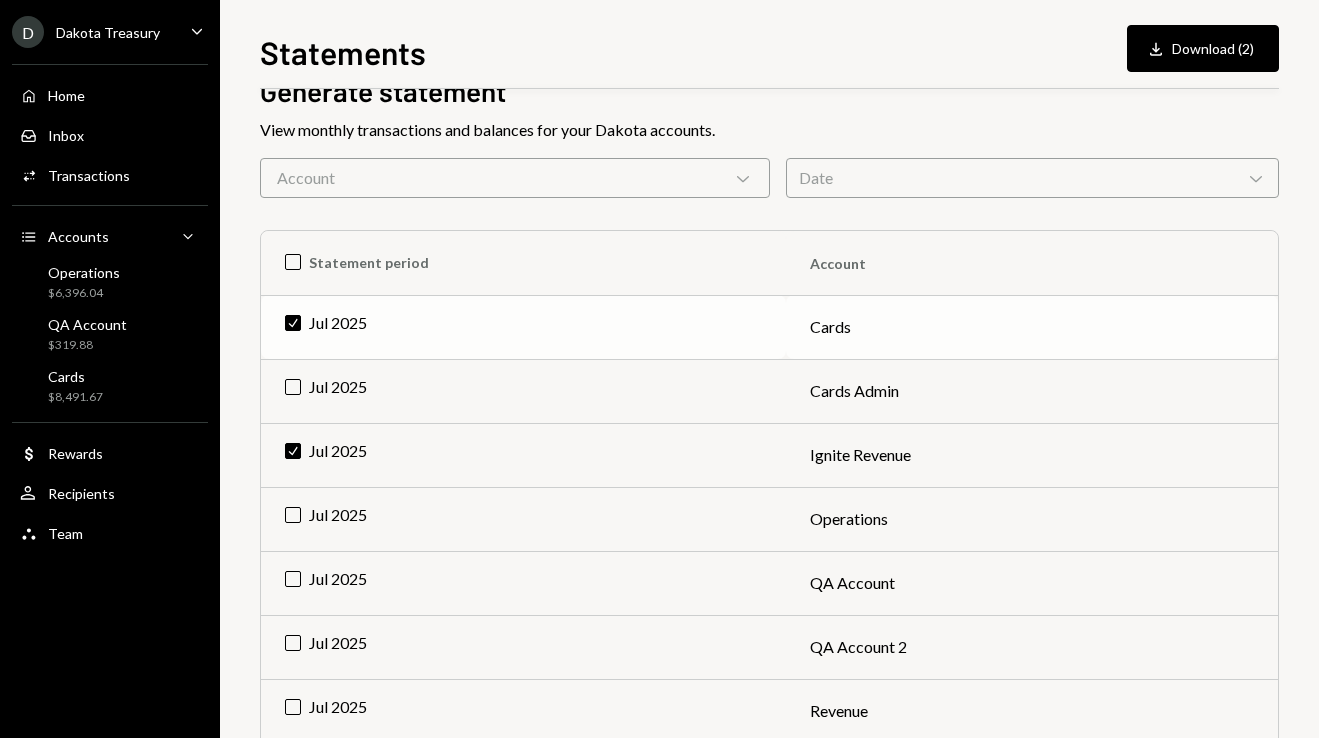click on "Check [MONTH] [YEAR]" at bounding box center (523, 327) 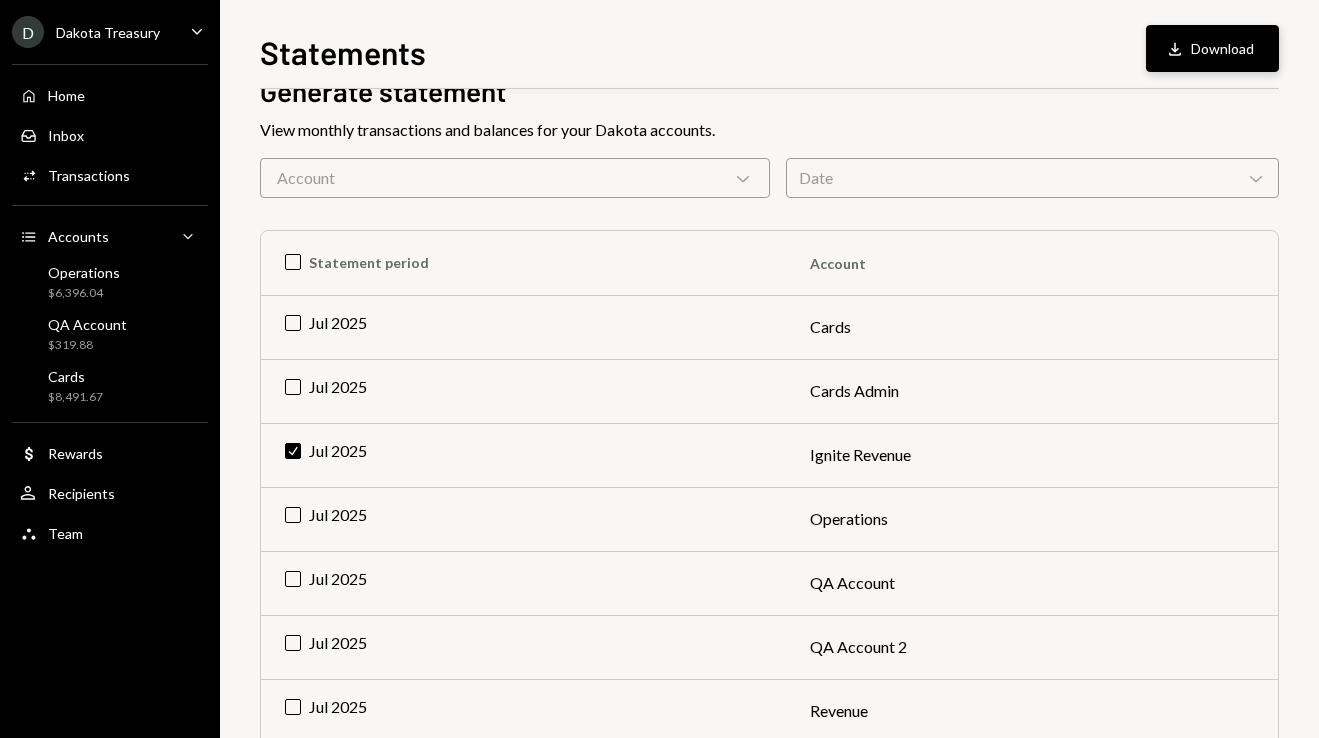 click on "Download Download" at bounding box center [1212, 48] 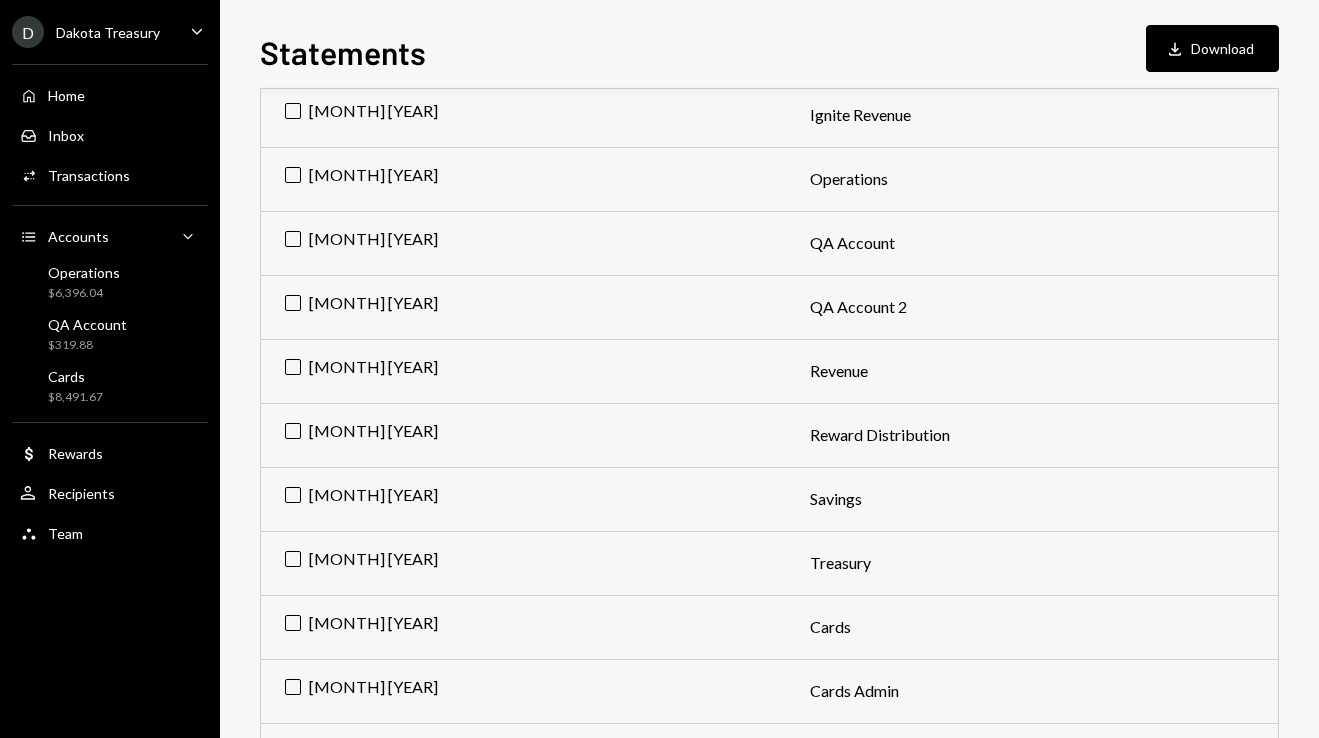 scroll, scrollTop: 1075, scrollLeft: 0, axis: vertical 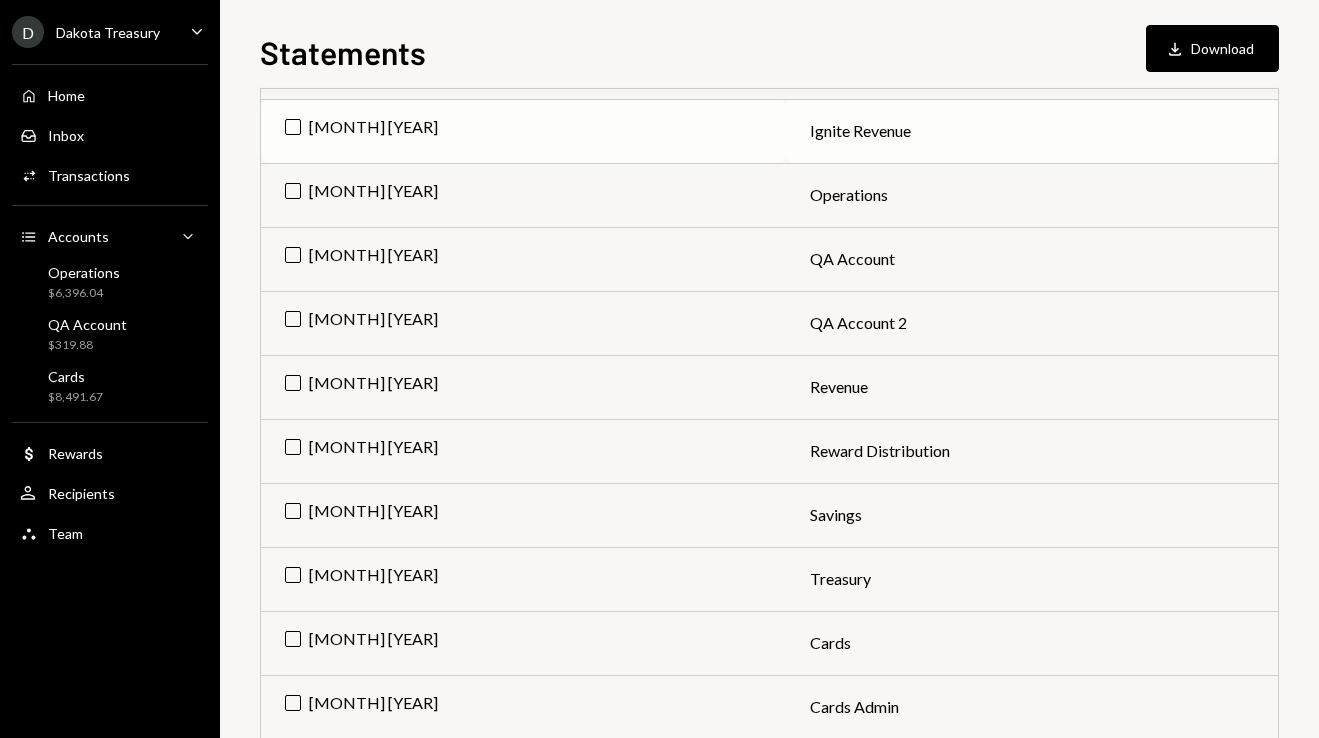 click on "[MONTH] [YEAR]" at bounding box center (523, 131) 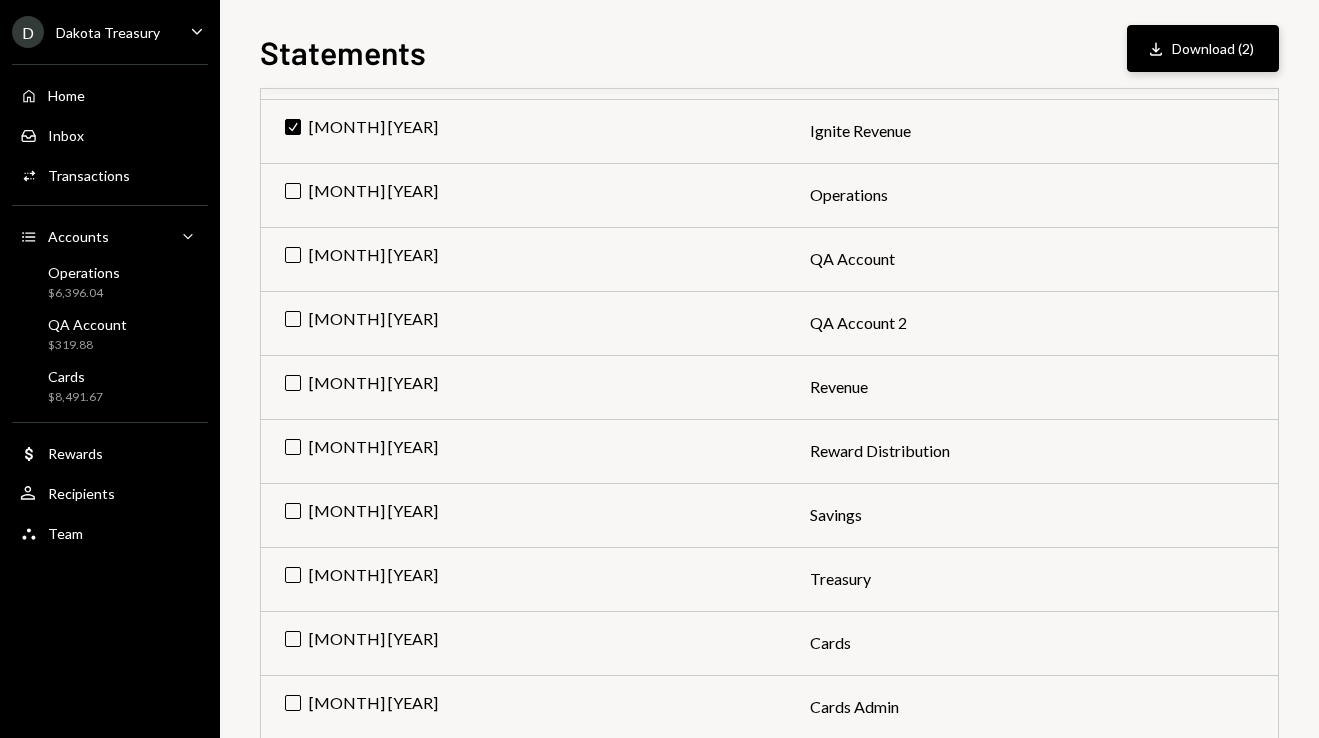 click on "Download Download   (2)" at bounding box center (1203, 48) 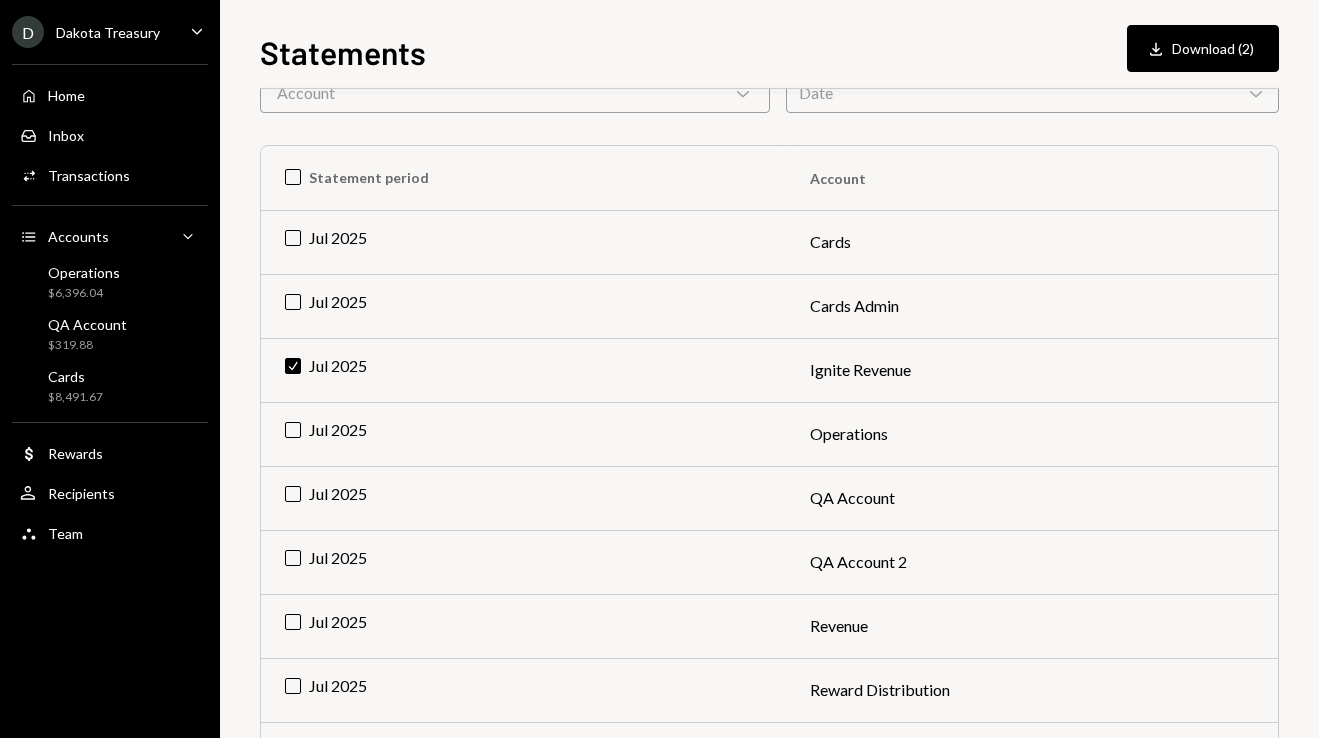 scroll, scrollTop: 174, scrollLeft: 0, axis: vertical 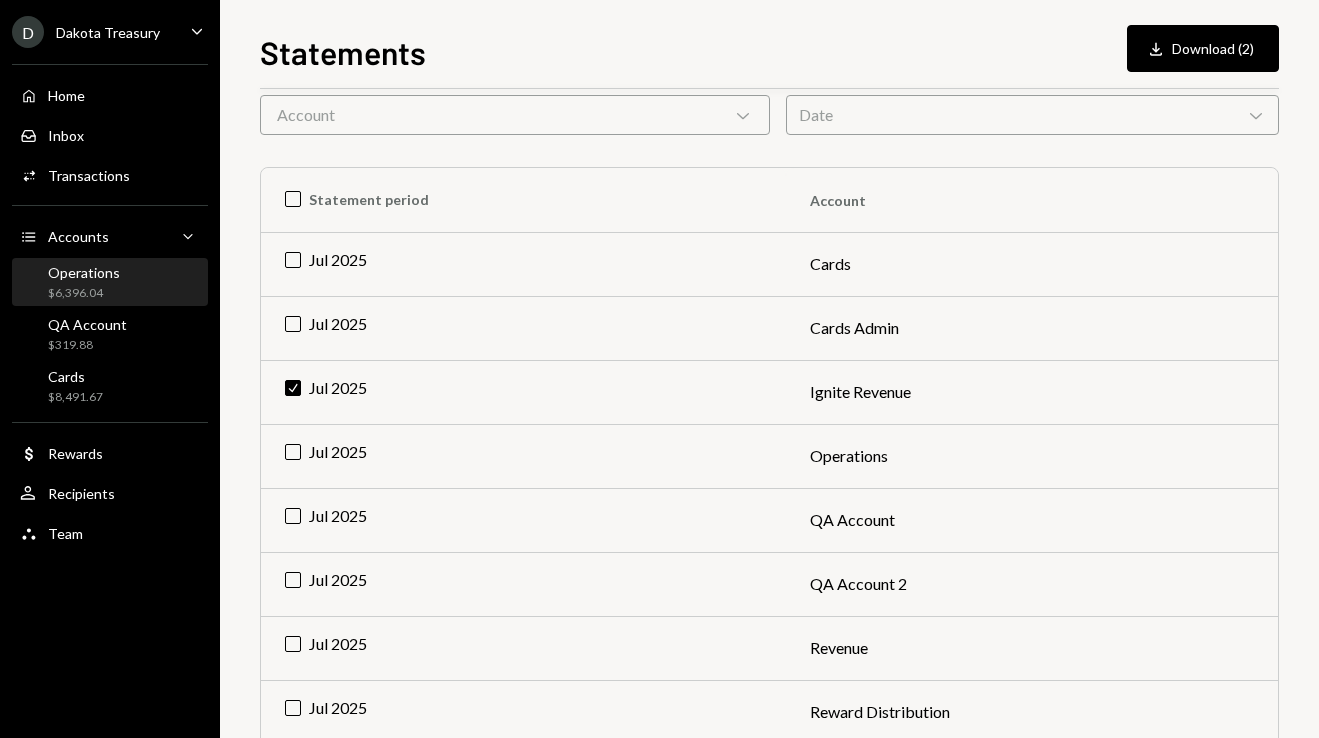 click on "Operations" at bounding box center [84, 272] 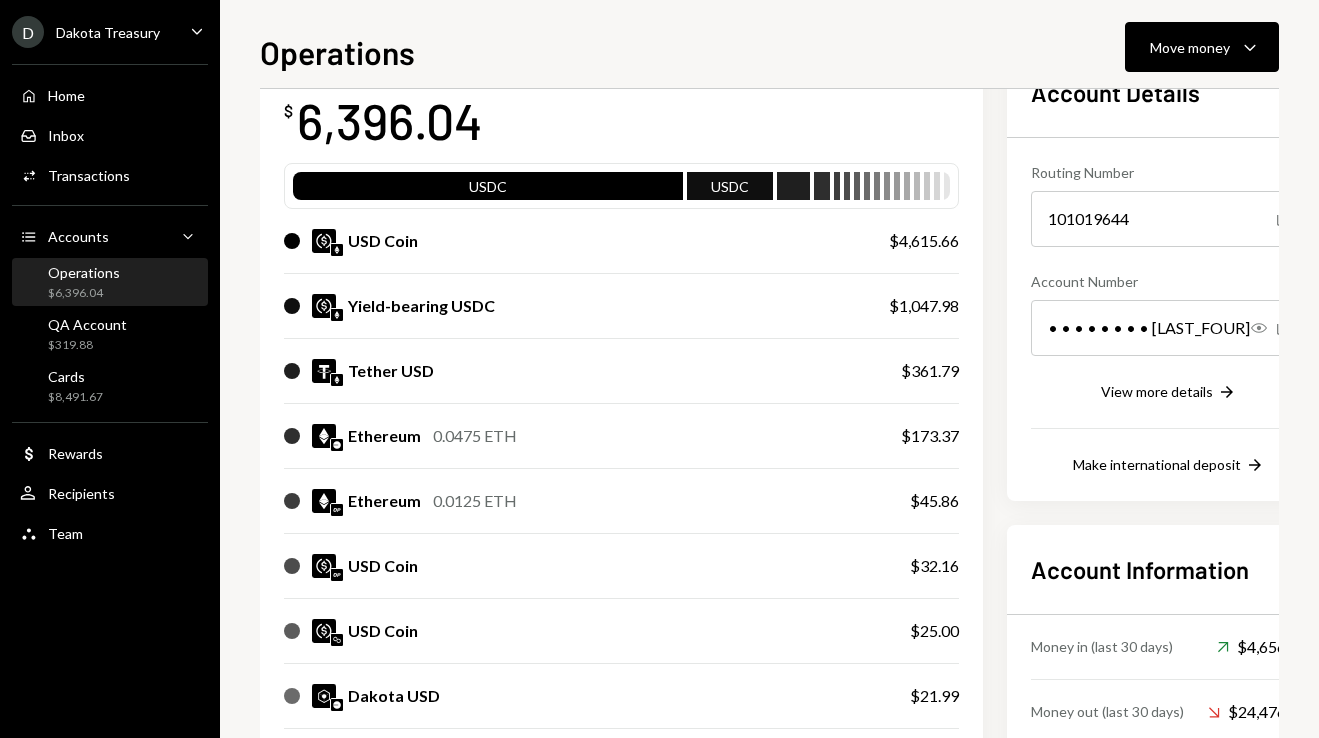 scroll, scrollTop: 0, scrollLeft: 0, axis: both 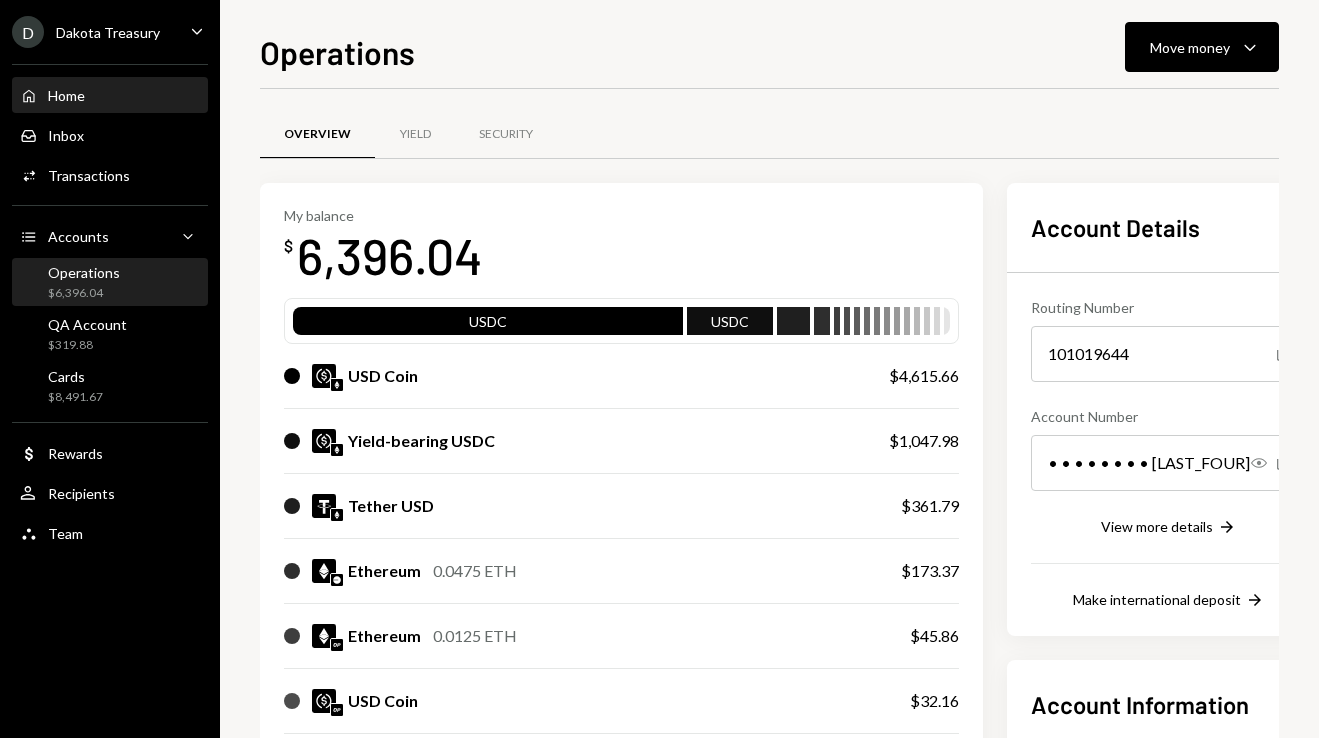 click on "Home Home" at bounding box center [110, 96] 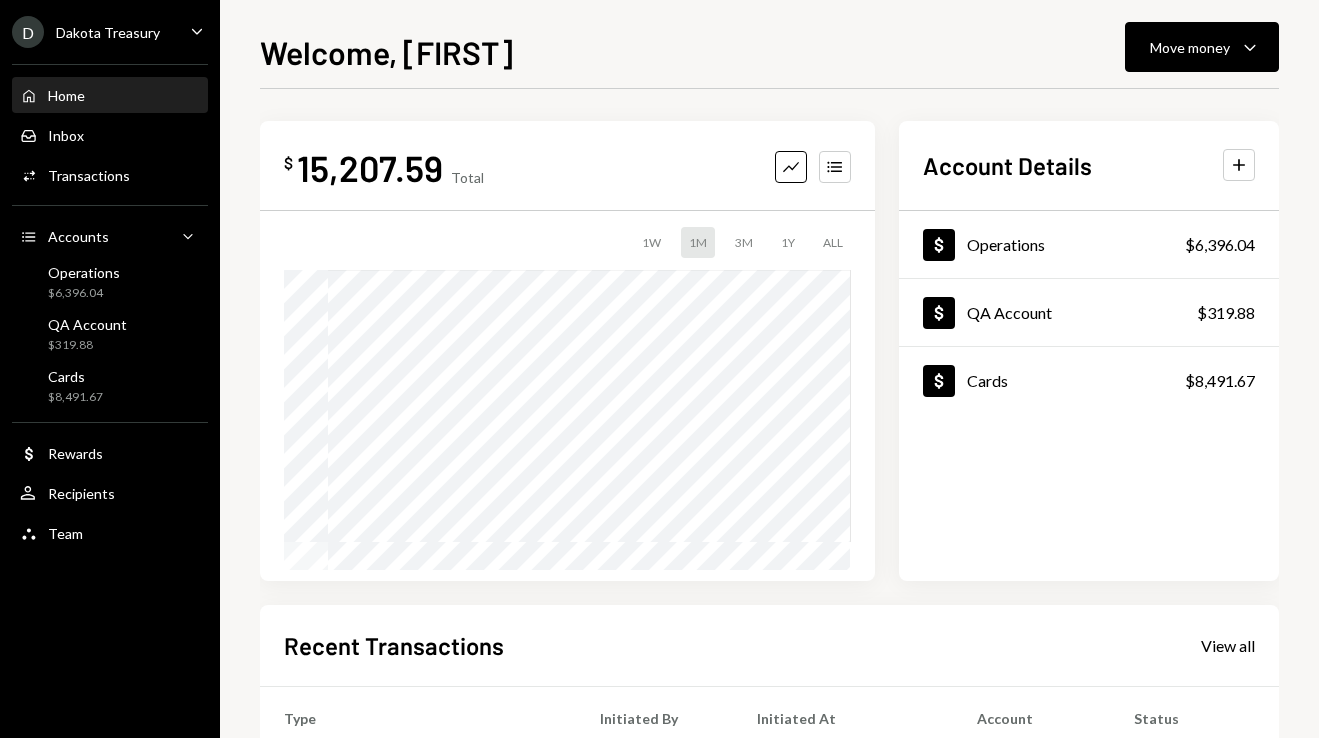 click on "D [STATE] Treasury Caret Down" at bounding box center [110, 32] 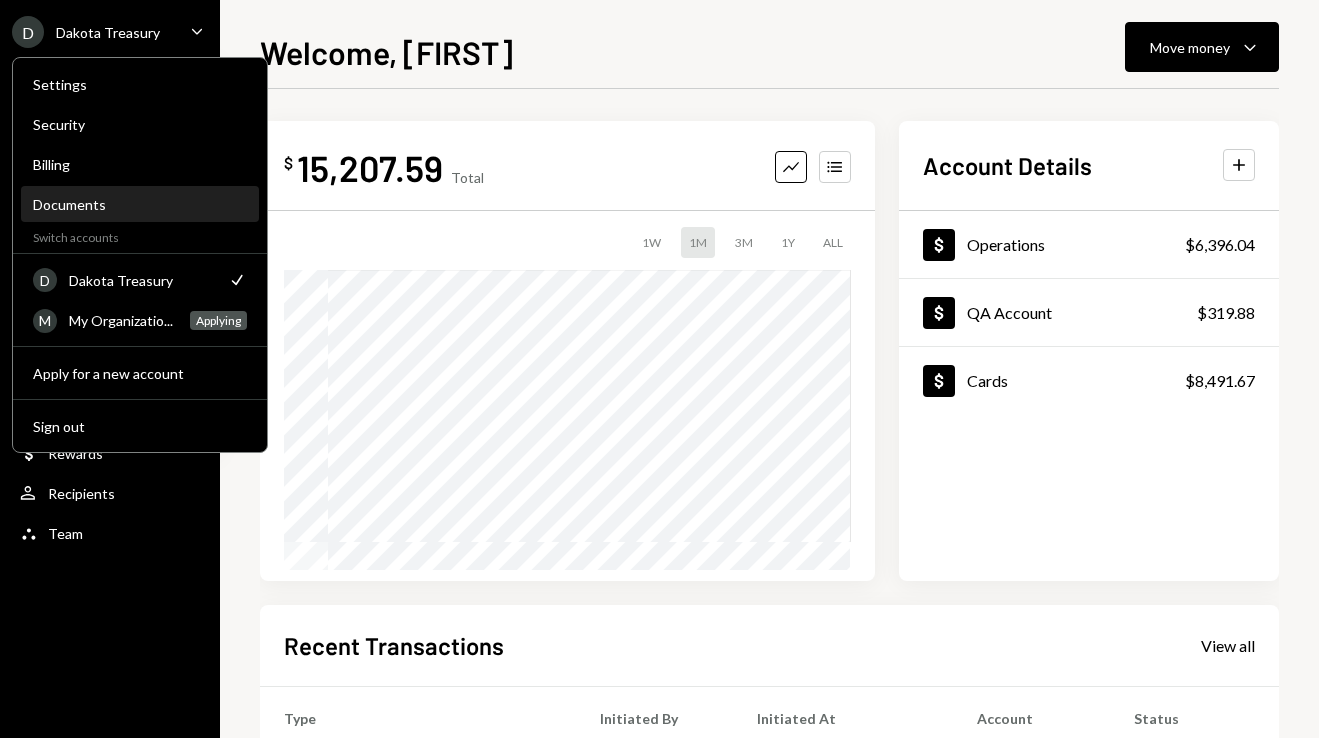 click on "Documents" at bounding box center [140, 205] 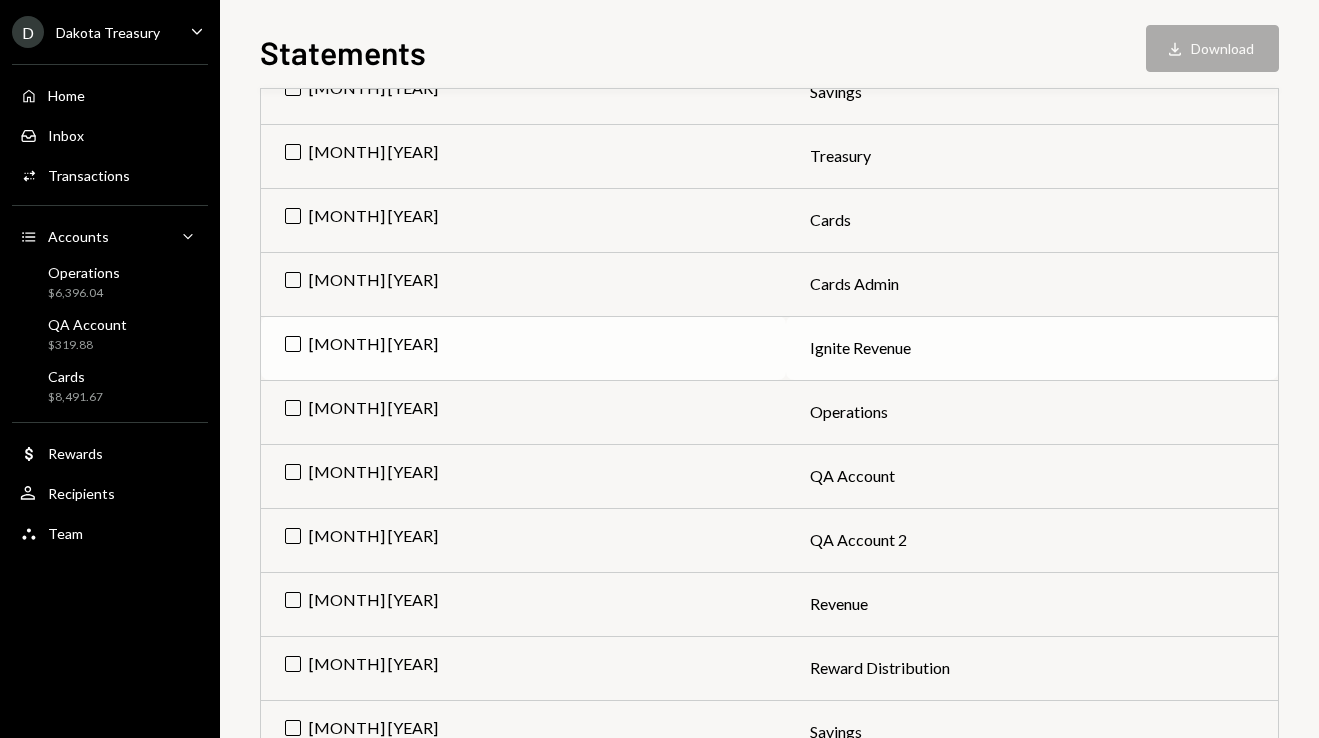 scroll, scrollTop: 1499, scrollLeft: 0, axis: vertical 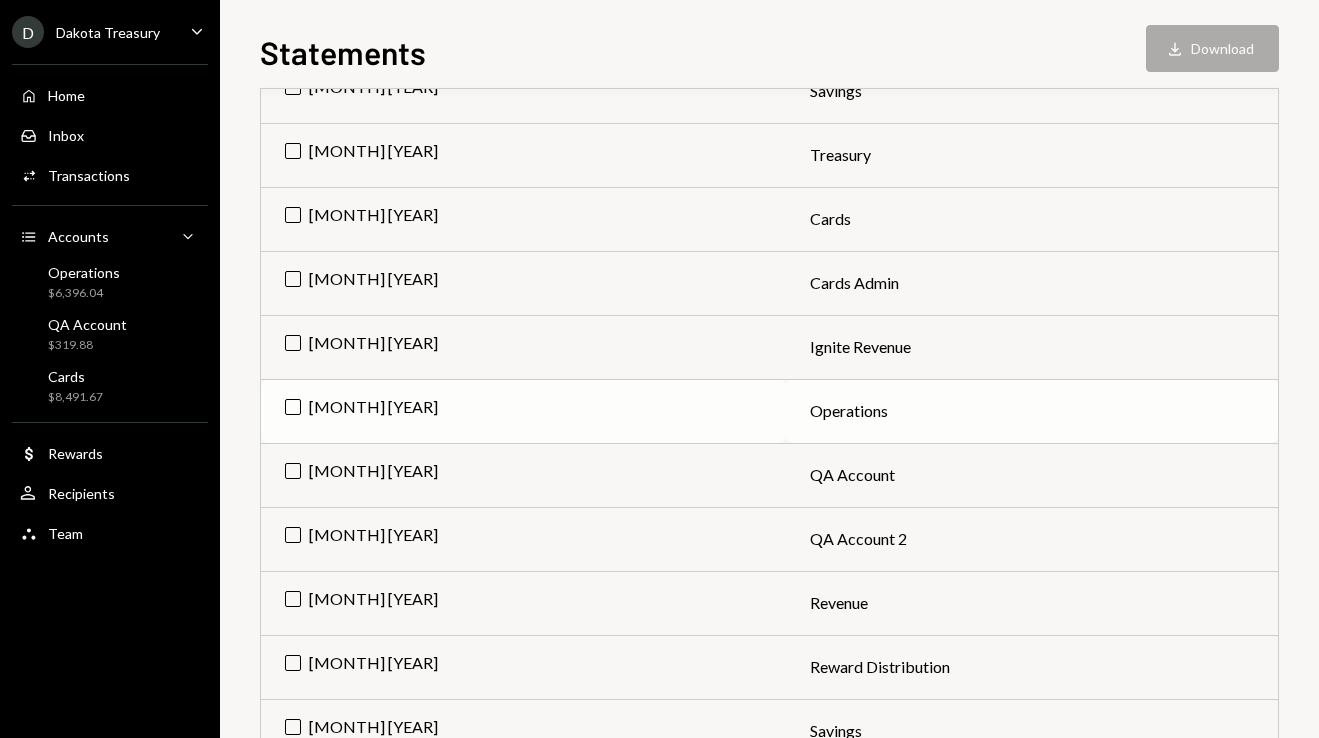 click on "[MONTH] [YEAR]" at bounding box center (523, 411) 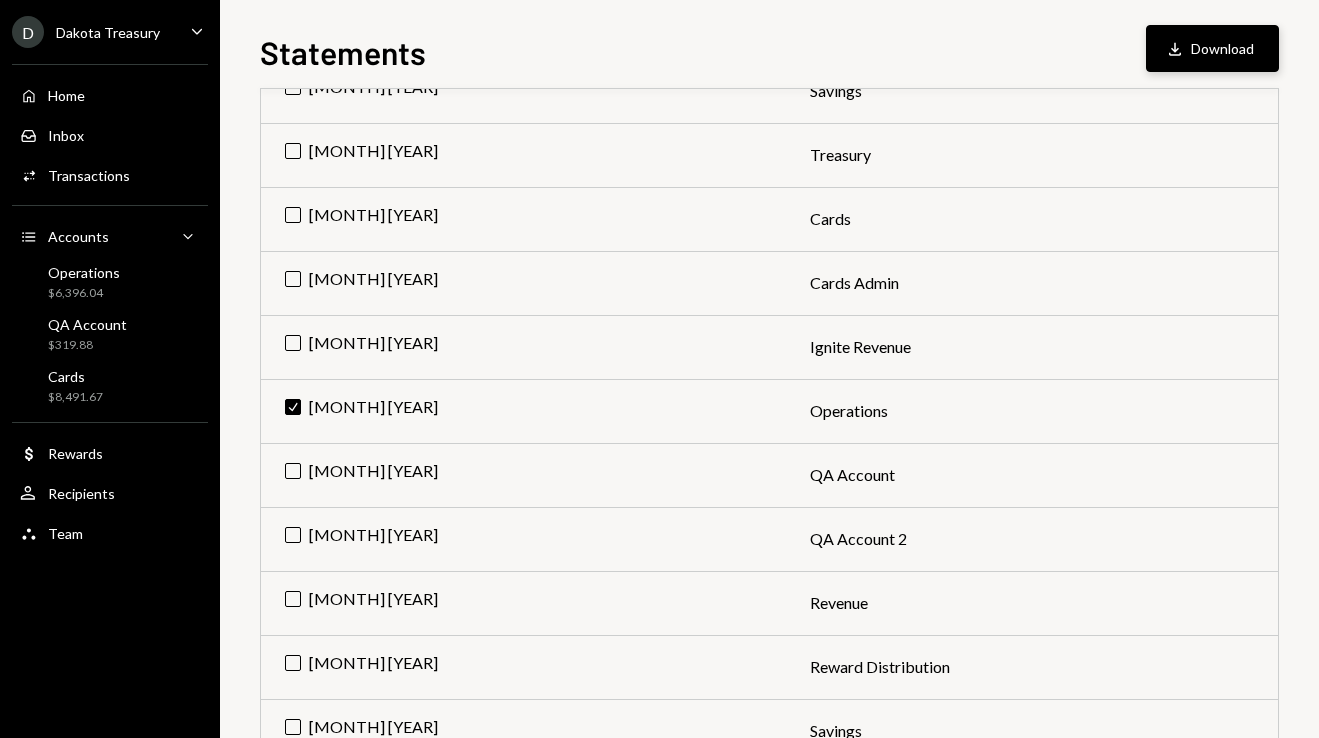 click on "Download Download" at bounding box center [1212, 48] 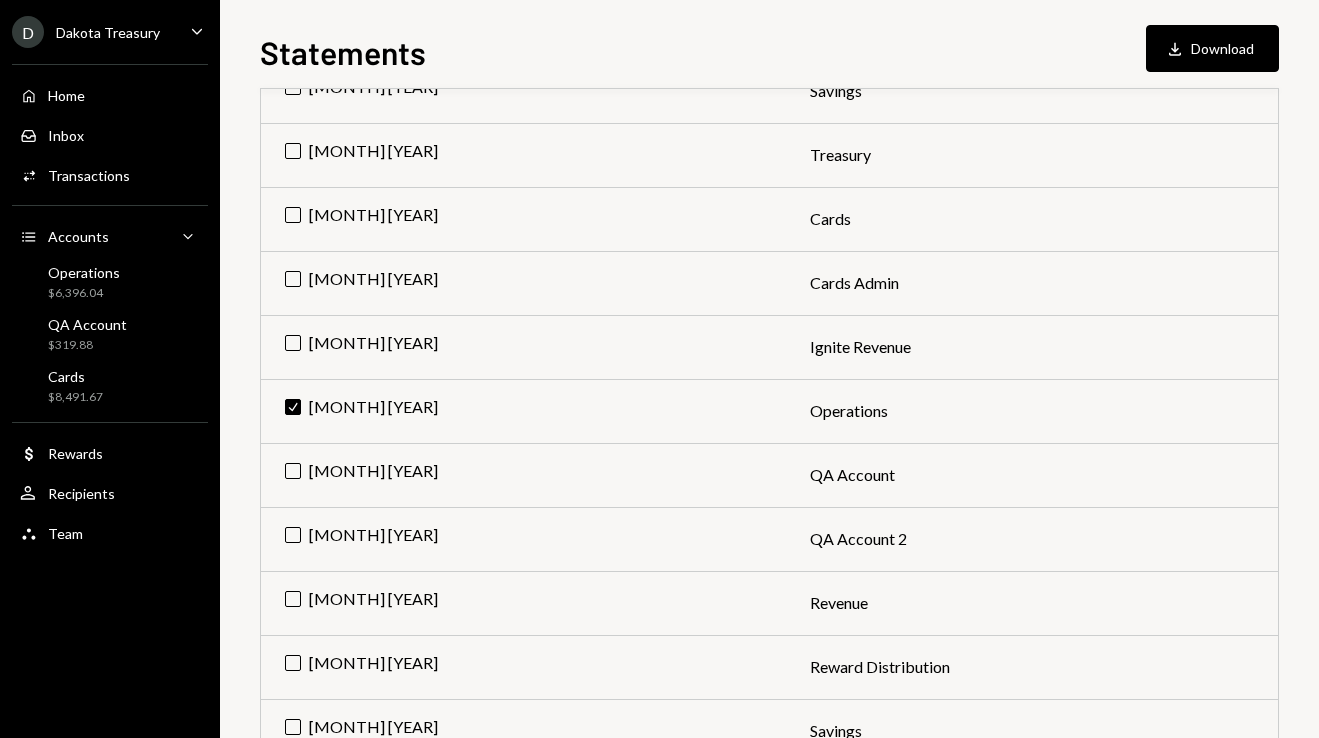 click on "Caret Down" 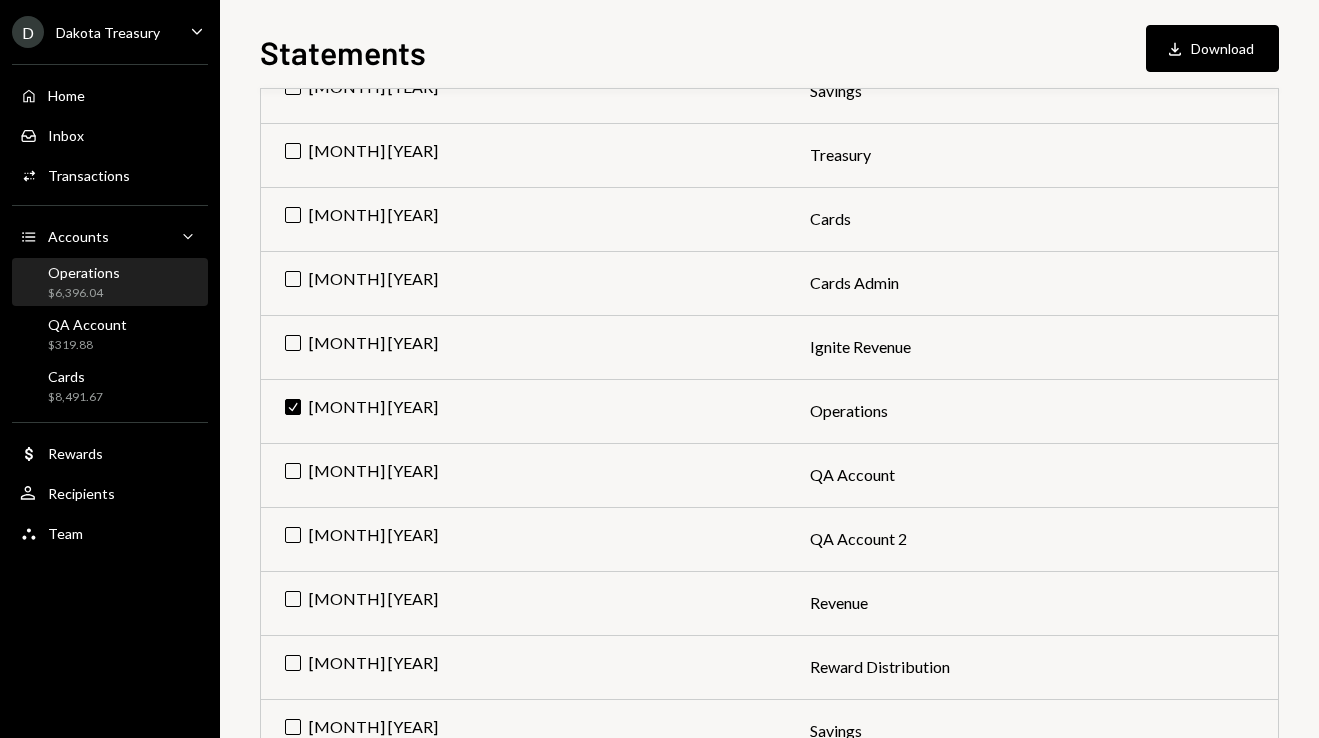 click on "Operations" at bounding box center (84, 272) 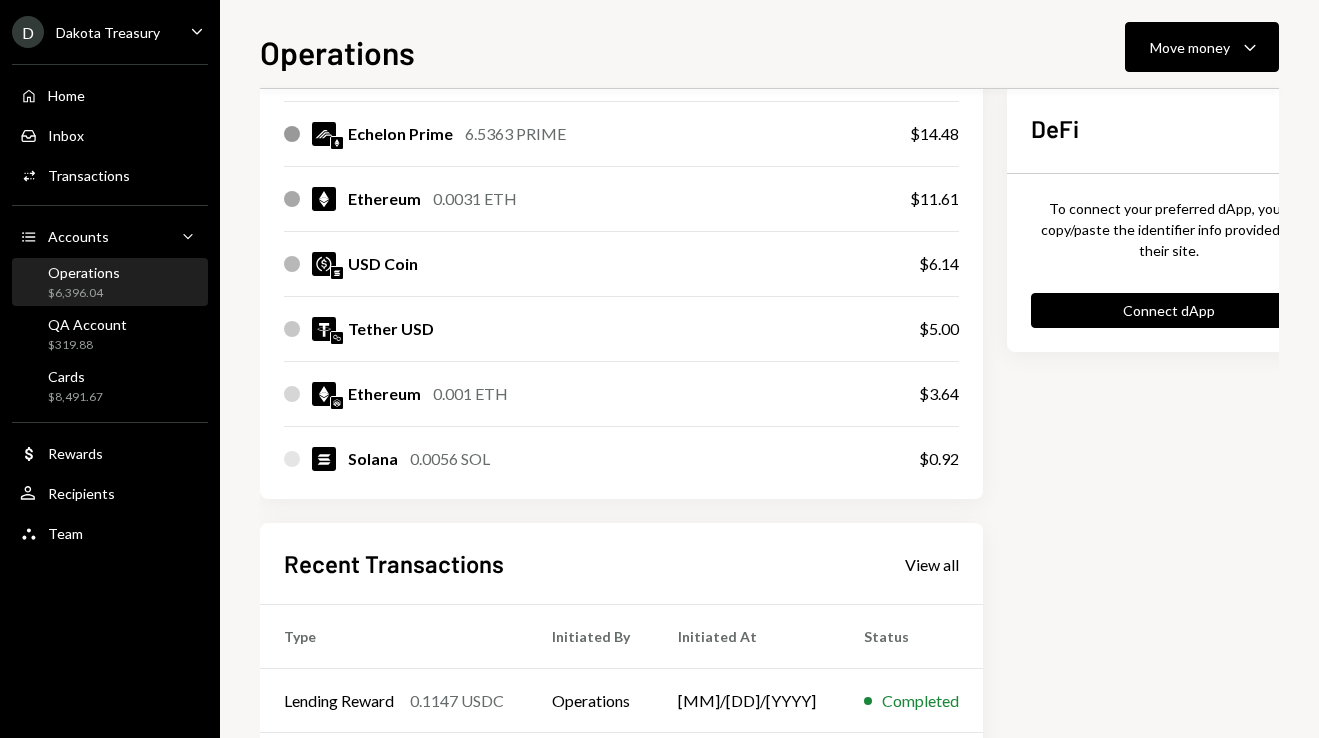 scroll, scrollTop: 1183, scrollLeft: 0, axis: vertical 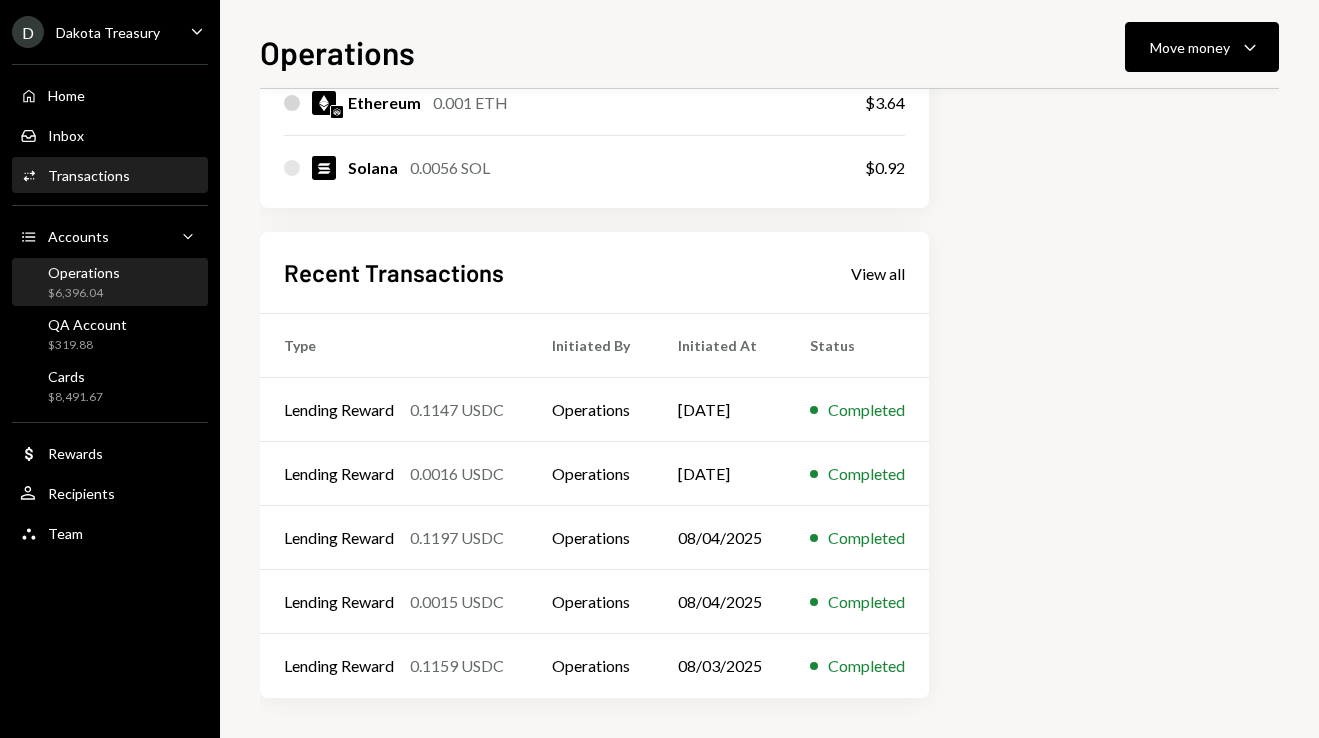 click on "Transactions" at bounding box center (89, 175) 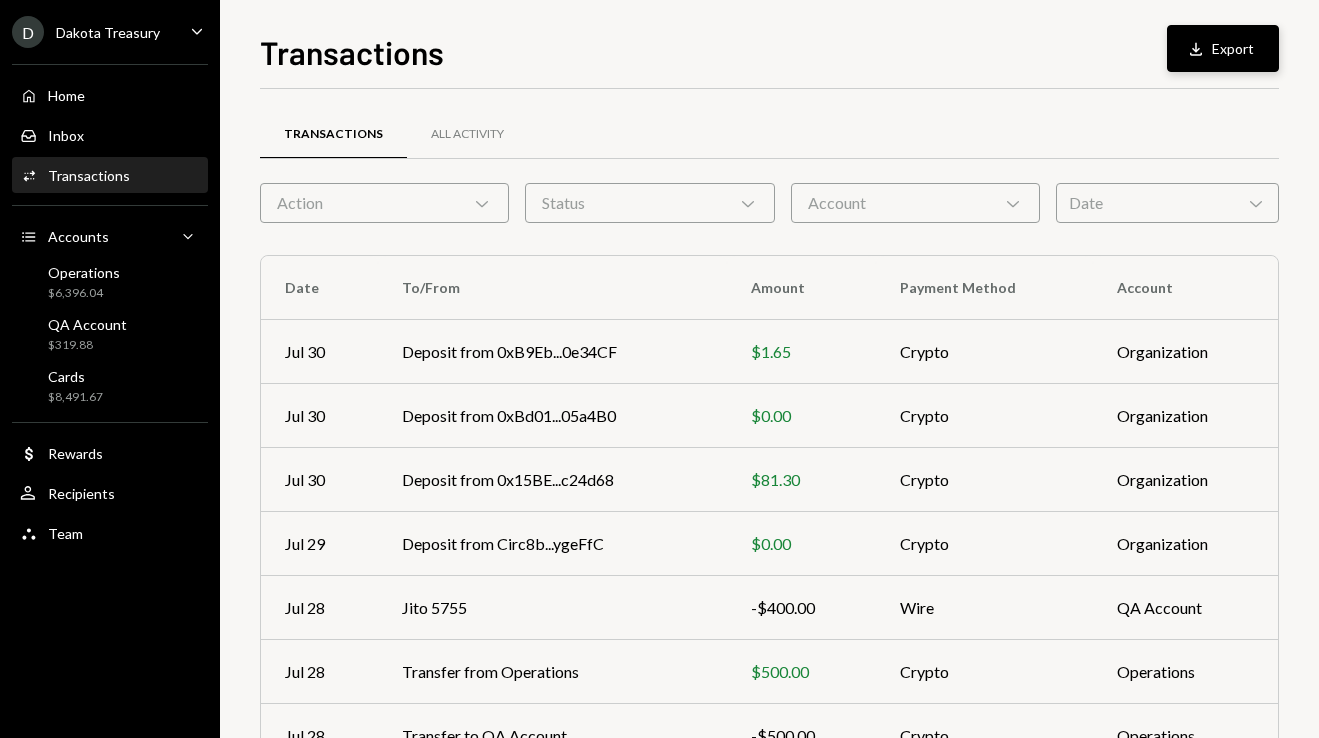 click on "Download" 